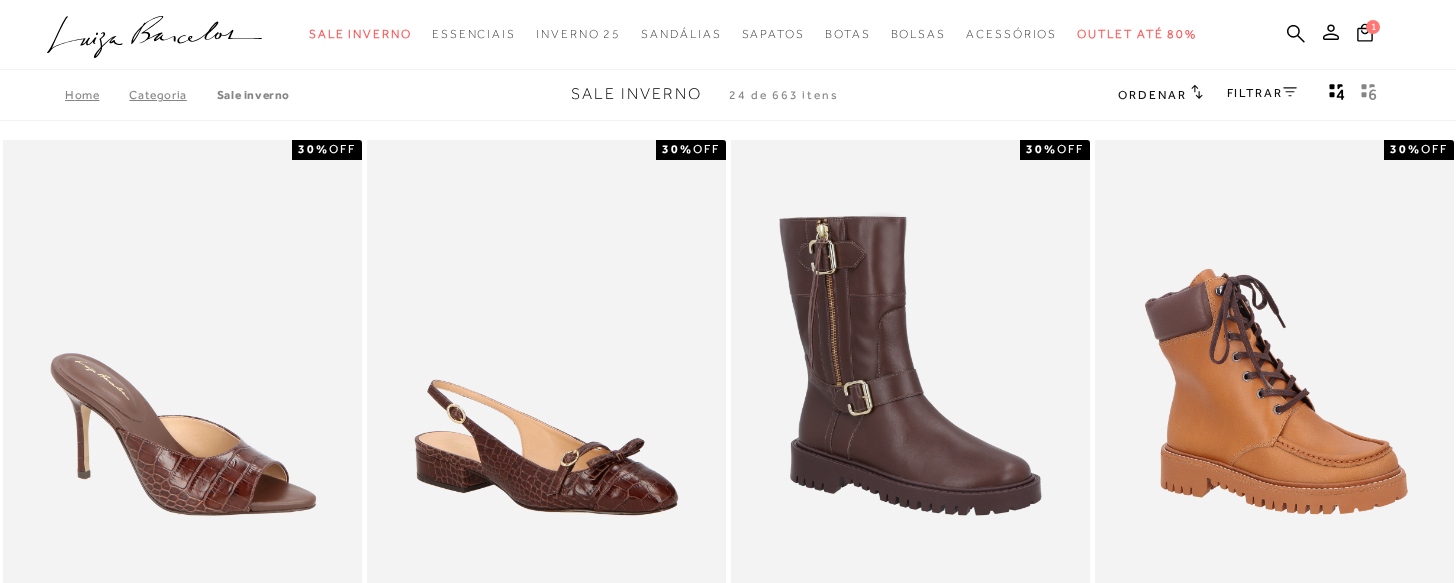 scroll, scrollTop: 0, scrollLeft: 0, axis: both 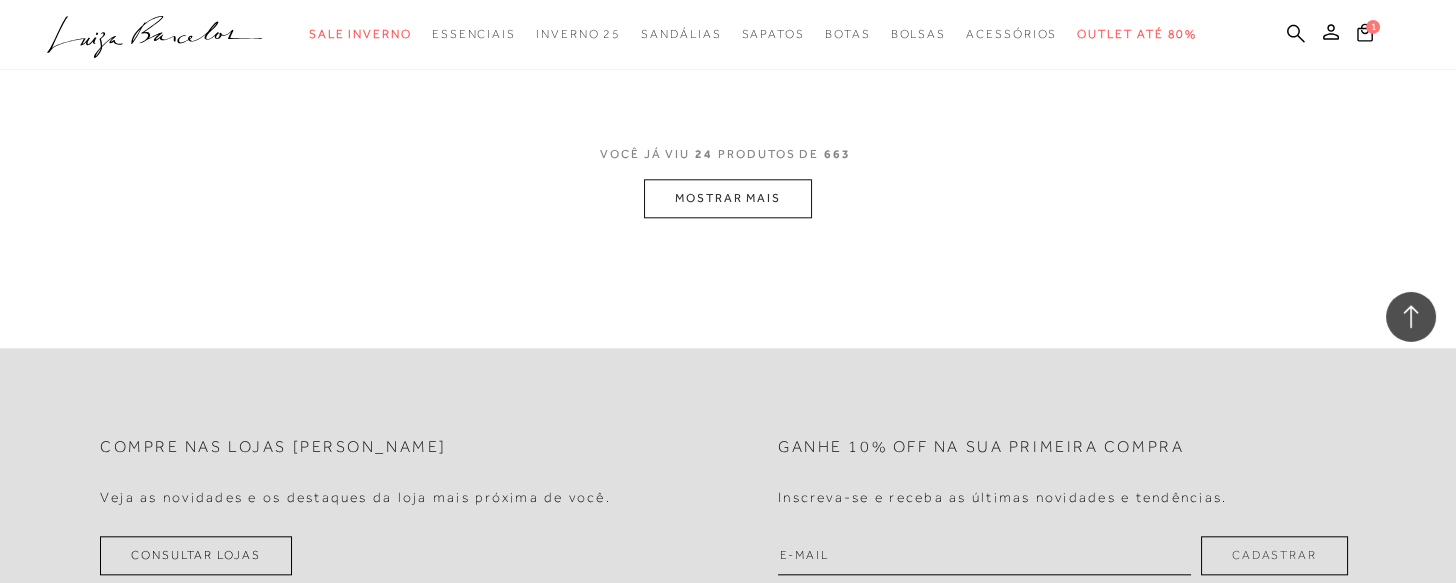 click on "MOSTRAR MAIS" at bounding box center [728, 198] 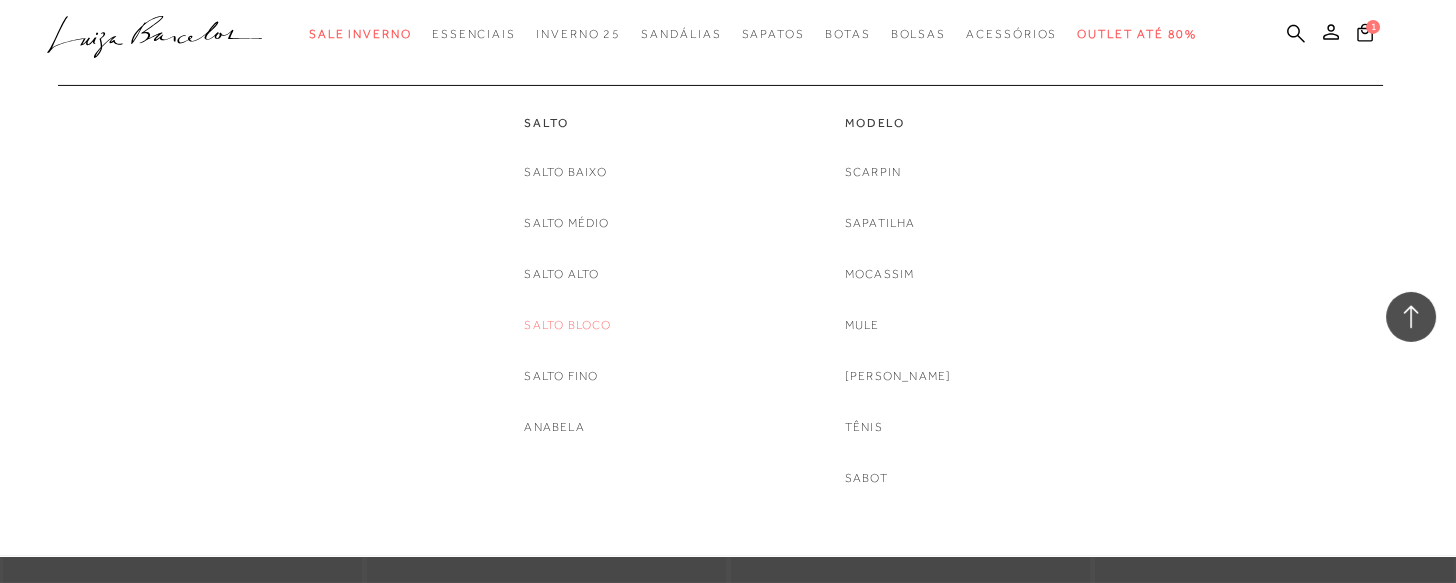 click on "Salto Bloco" at bounding box center (567, 325) 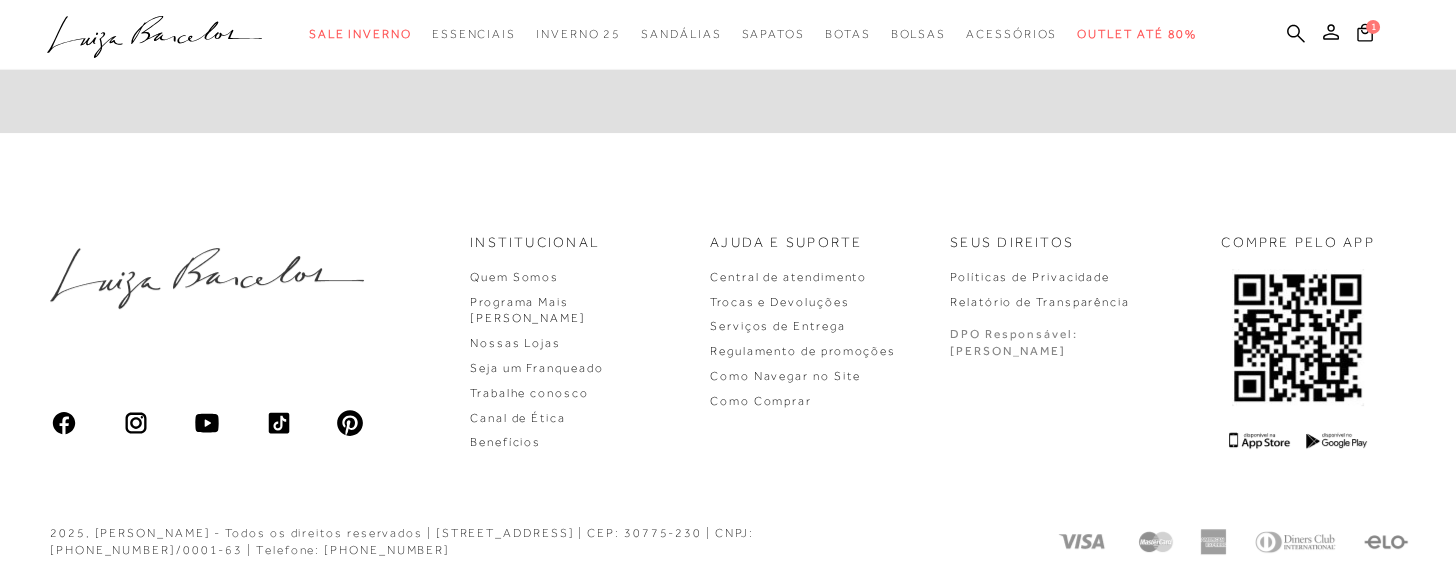 scroll, scrollTop: 0, scrollLeft: 0, axis: both 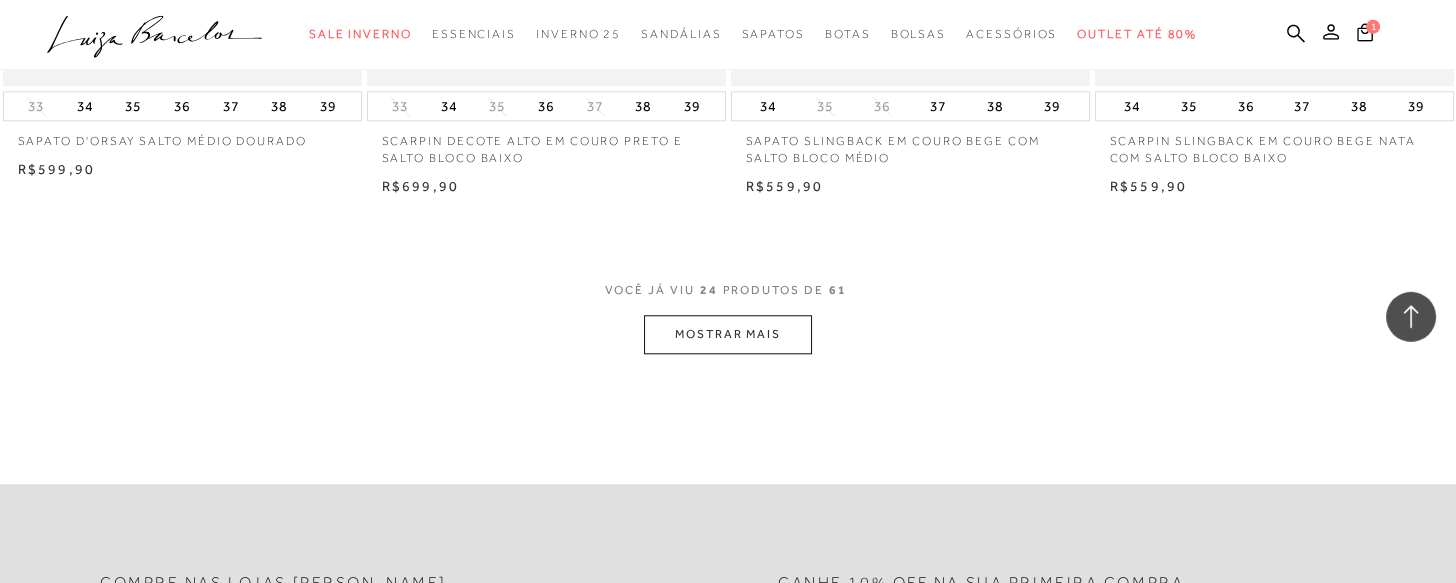 click on "MOSTRAR MAIS" at bounding box center (728, 334) 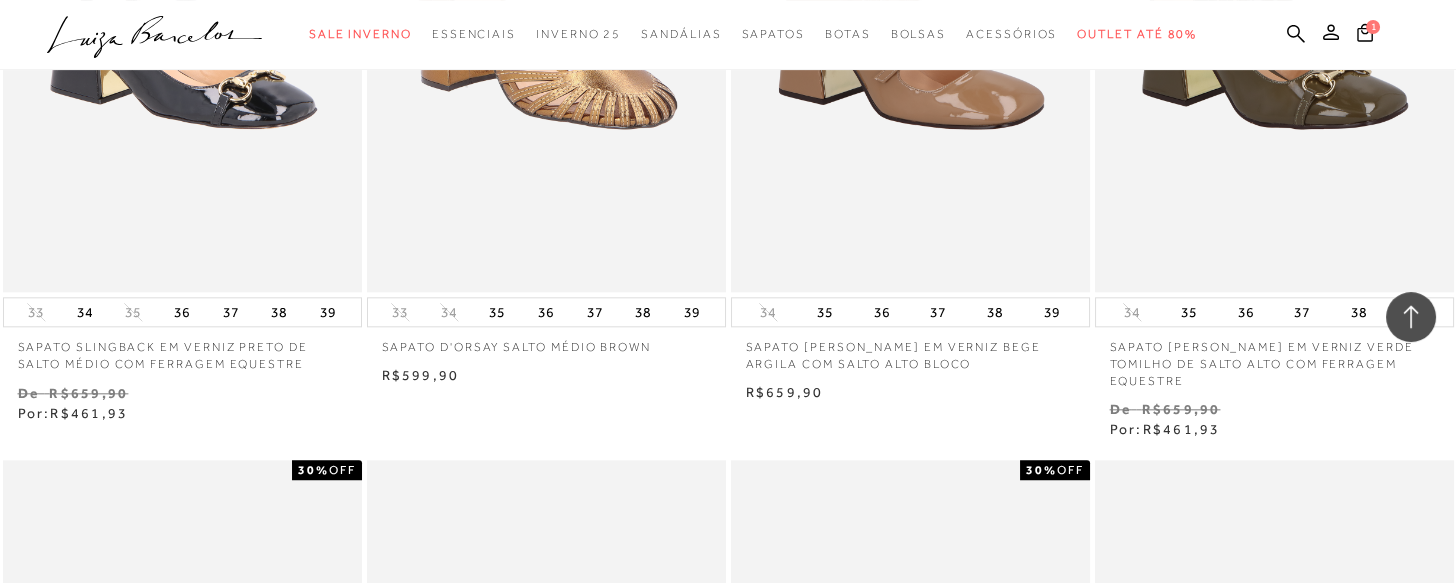 scroll, scrollTop: 4444, scrollLeft: 0, axis: vertical 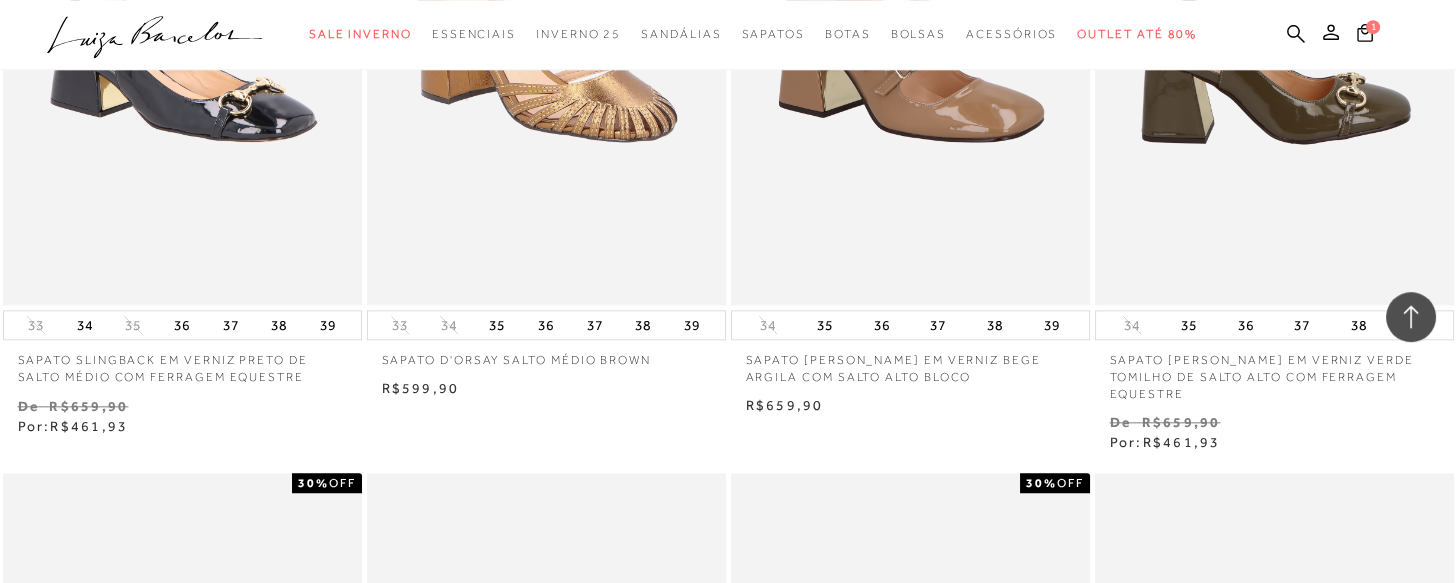 click at bounding box center [1275, 35] 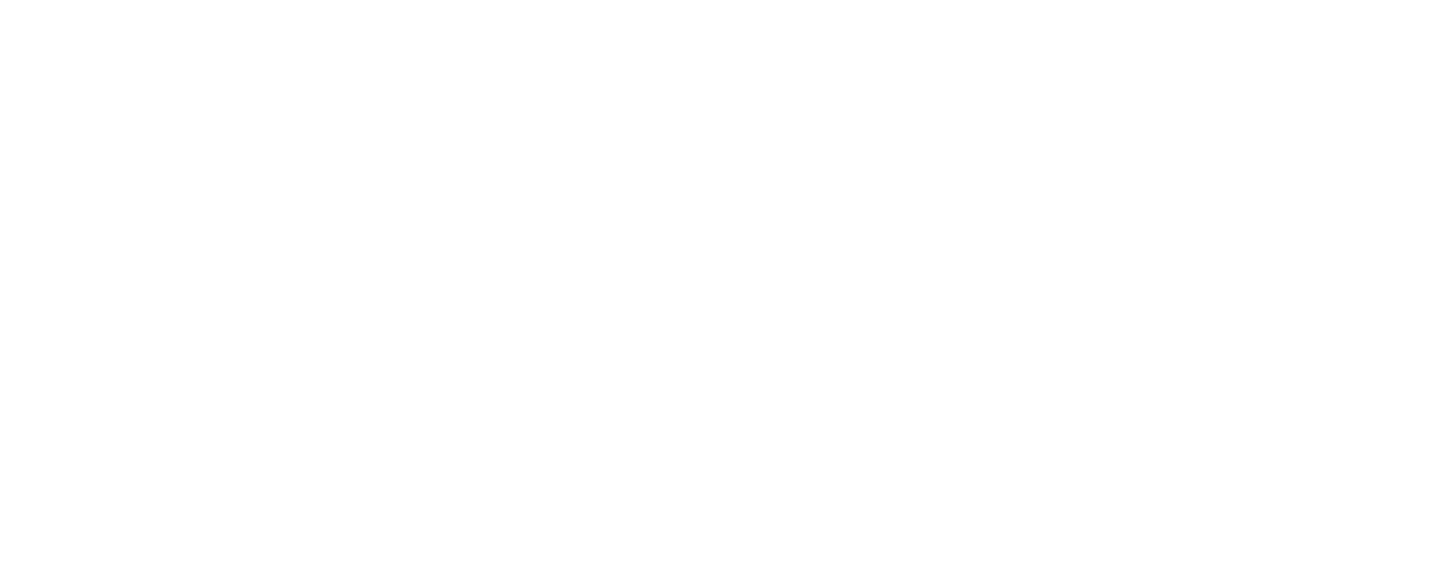 scroll, scrollTop: 0, scrollLeft: 0, axis: both 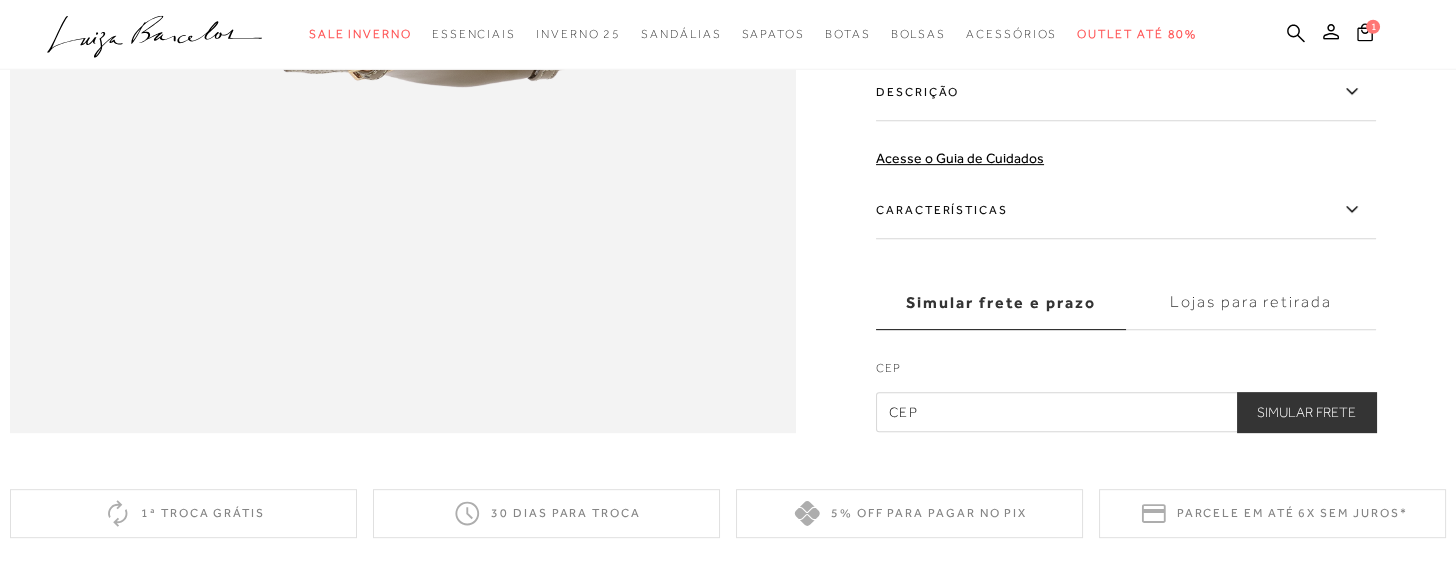 click on "Lojas para retirada" at bounding box center [1251, 303] 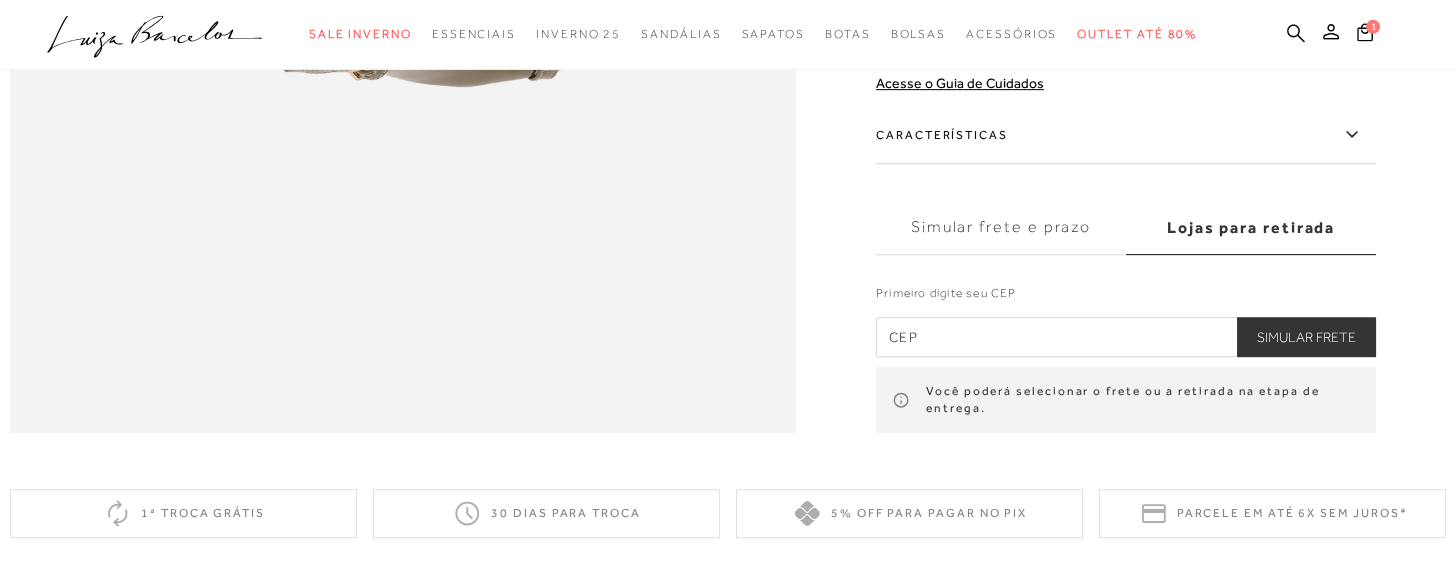 click on "Lojas para retirada" at bounding box center [1251, 228] 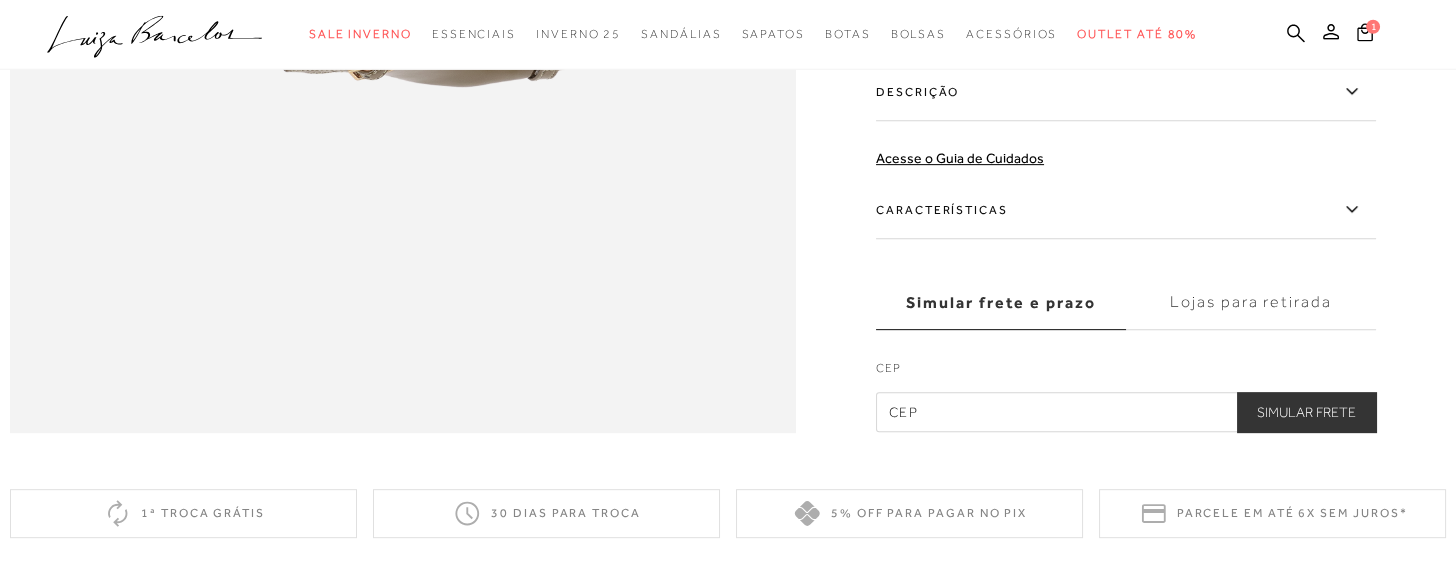 click on "CEP" at bounding box center [1126, 373] 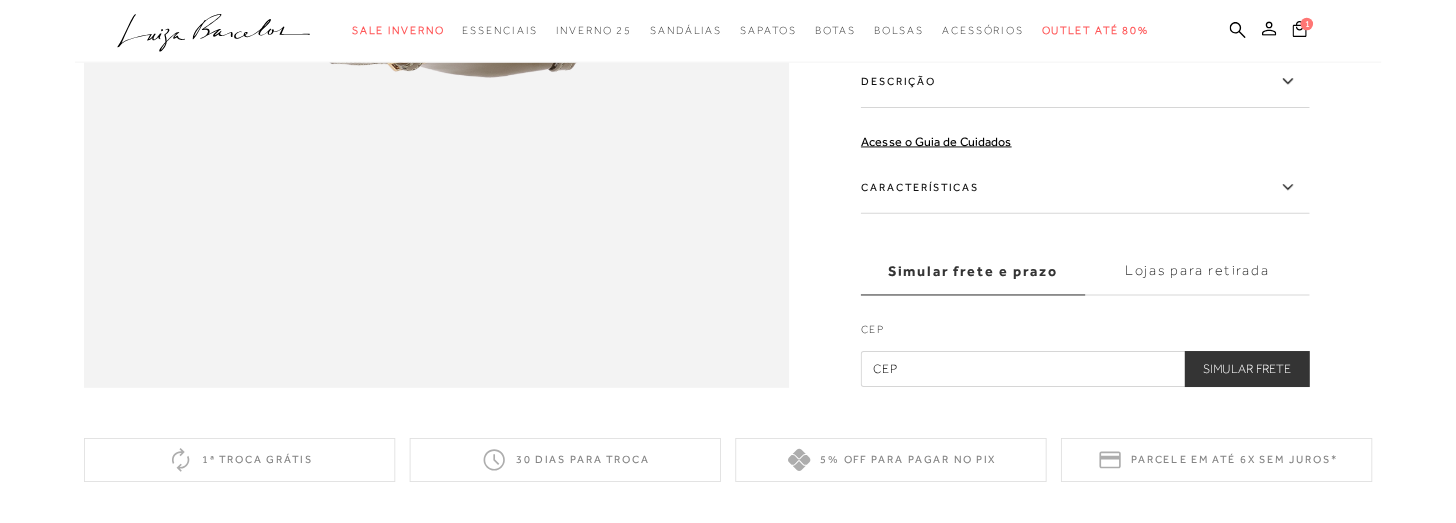 scroll, scrollTop: 3801, scrollLeft: 0, axis: vertical 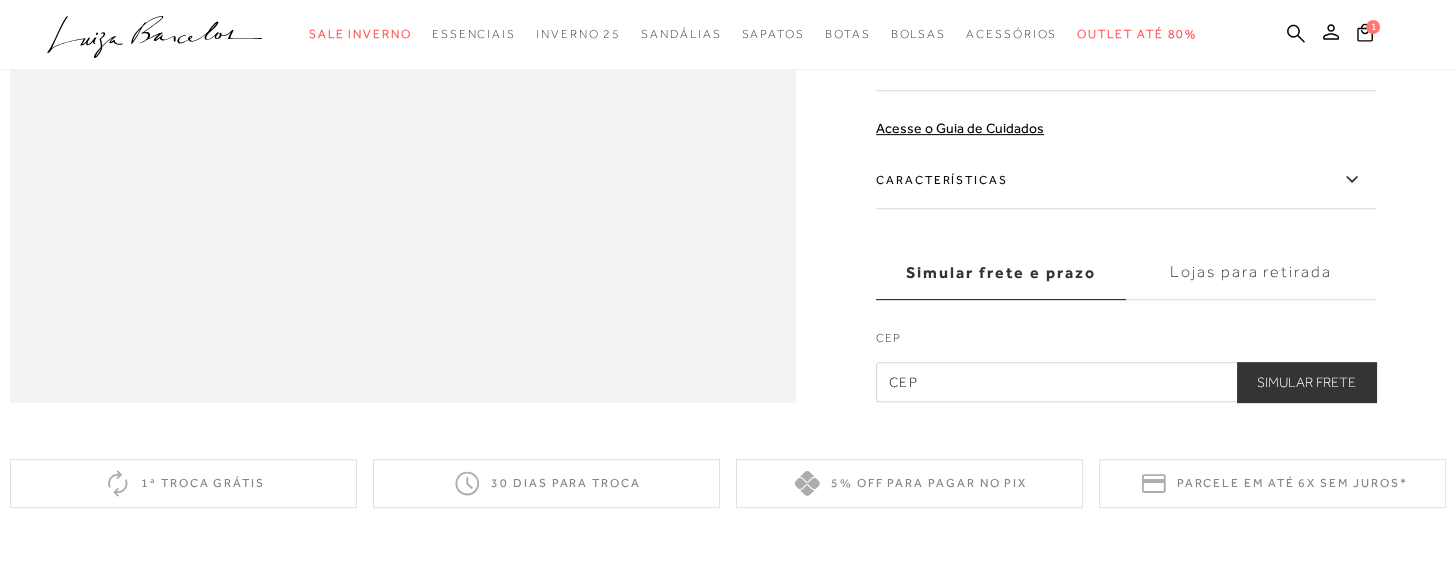 click on "Simular frete e prazo" at bounding box center [1001, 273] 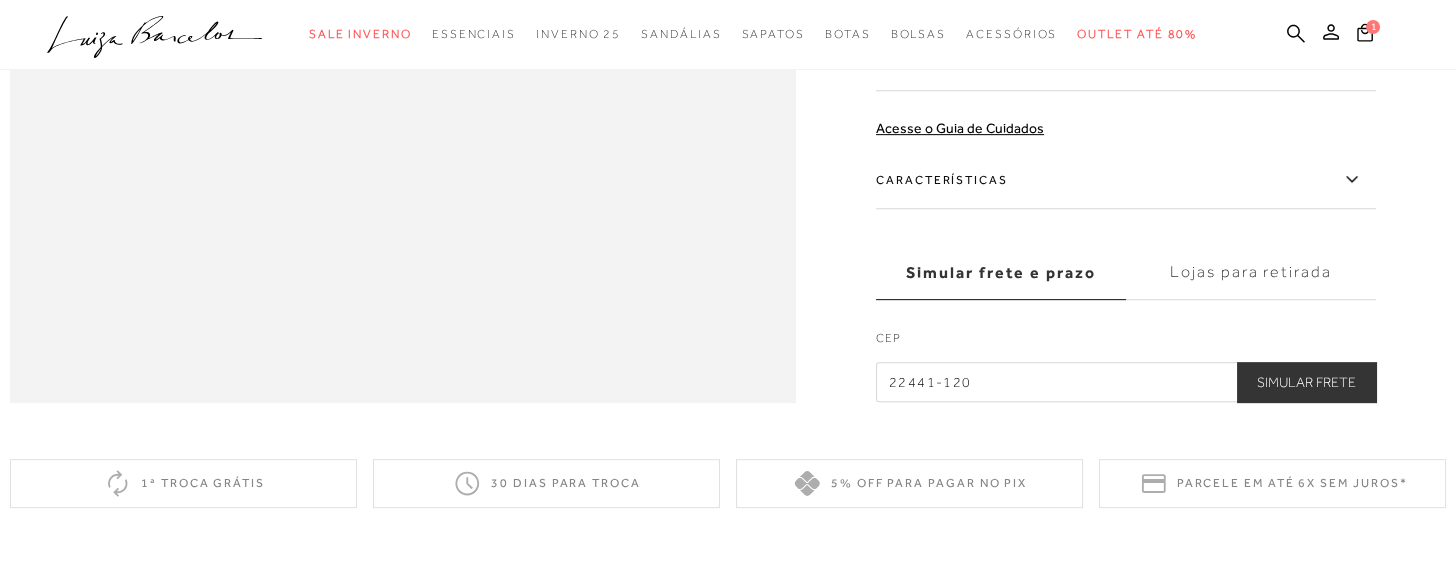 type on "22441-120" 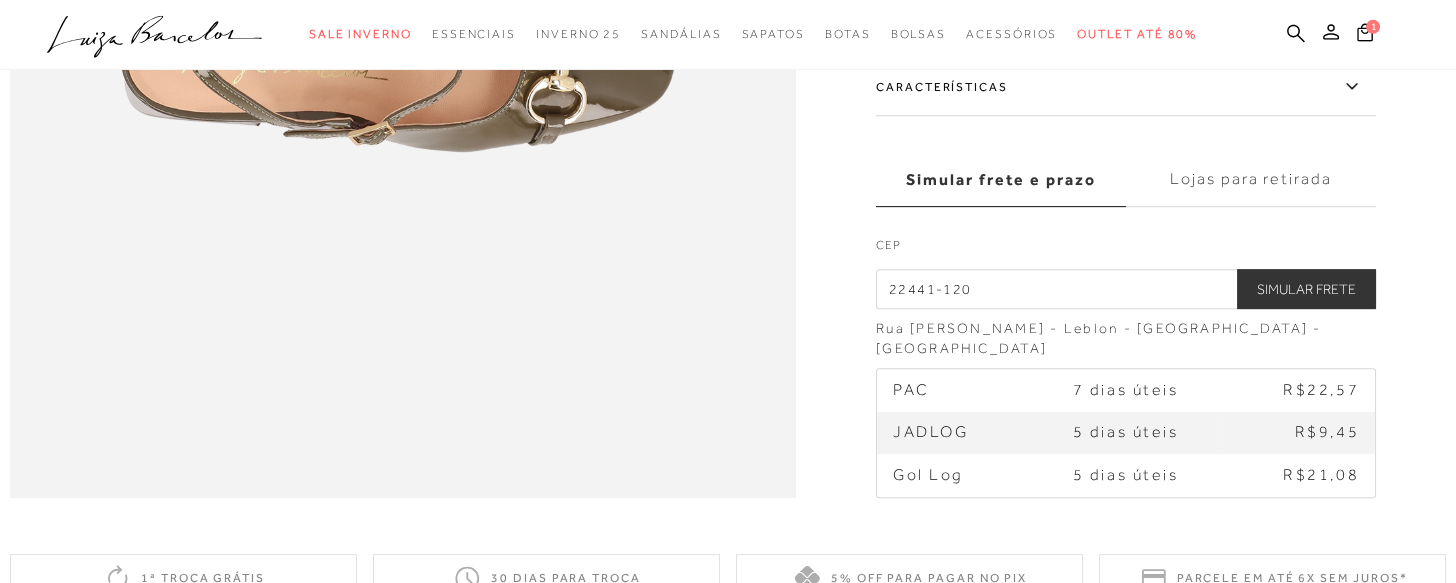 scroll, scrollTop: 1803, scrollLeft: 0, axis: vertical 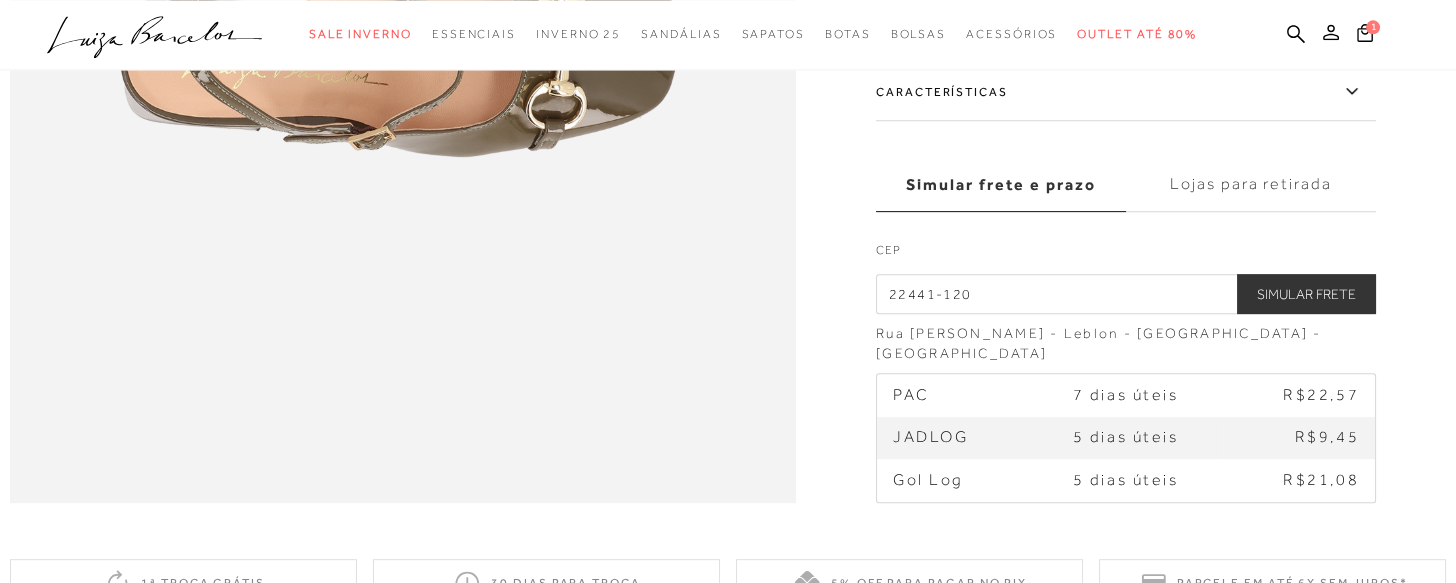 click on "Lojas para retirada" at bounding box center [1251, 185] 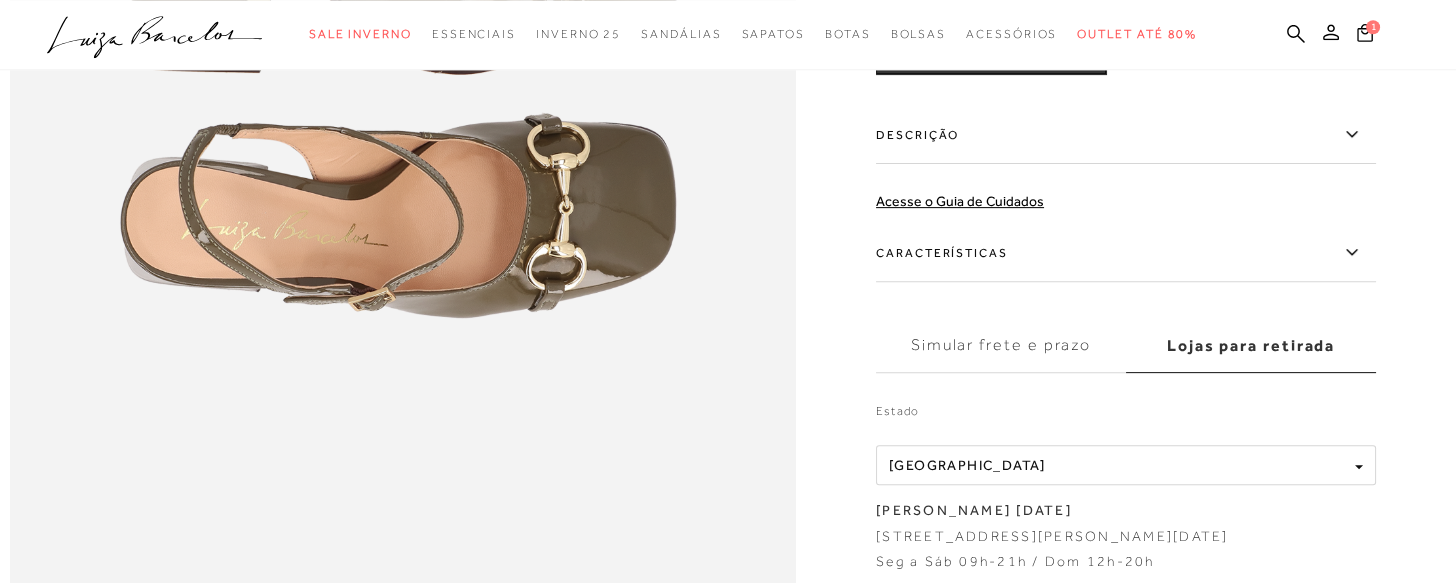 scroll, scrollTop: 1589, scrollLeft: 0, axis: vertical 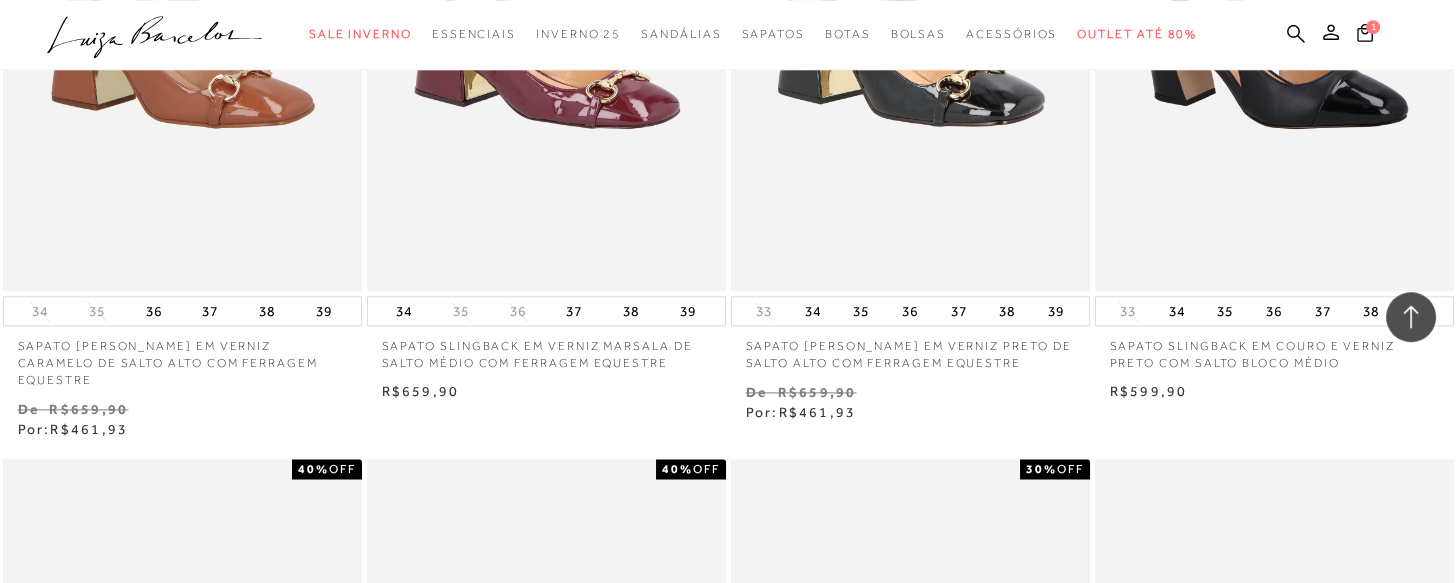 click on "SAPATO [PERSON_NAME] EM VERNIZ PRETO DE SALTO ALTO COM FERRAGEM EQUESTRE" at bounding box center [910, 349] 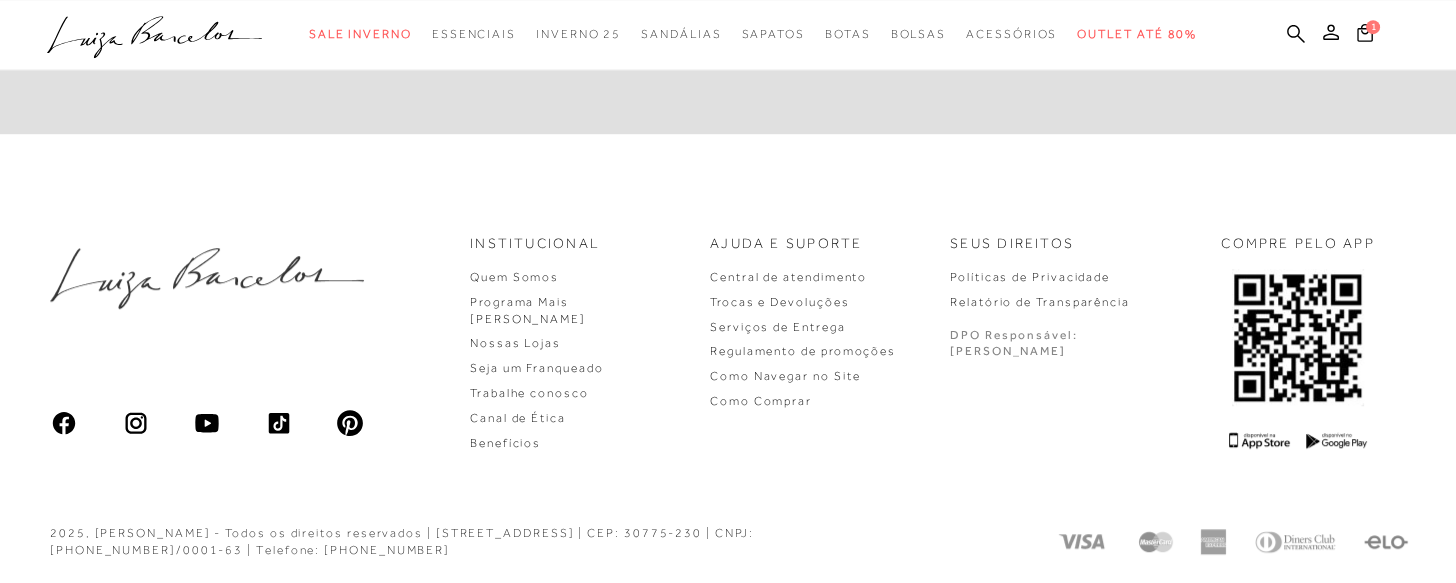 scroll, scrollTop: 0, scrollLeft: 0, axis: both 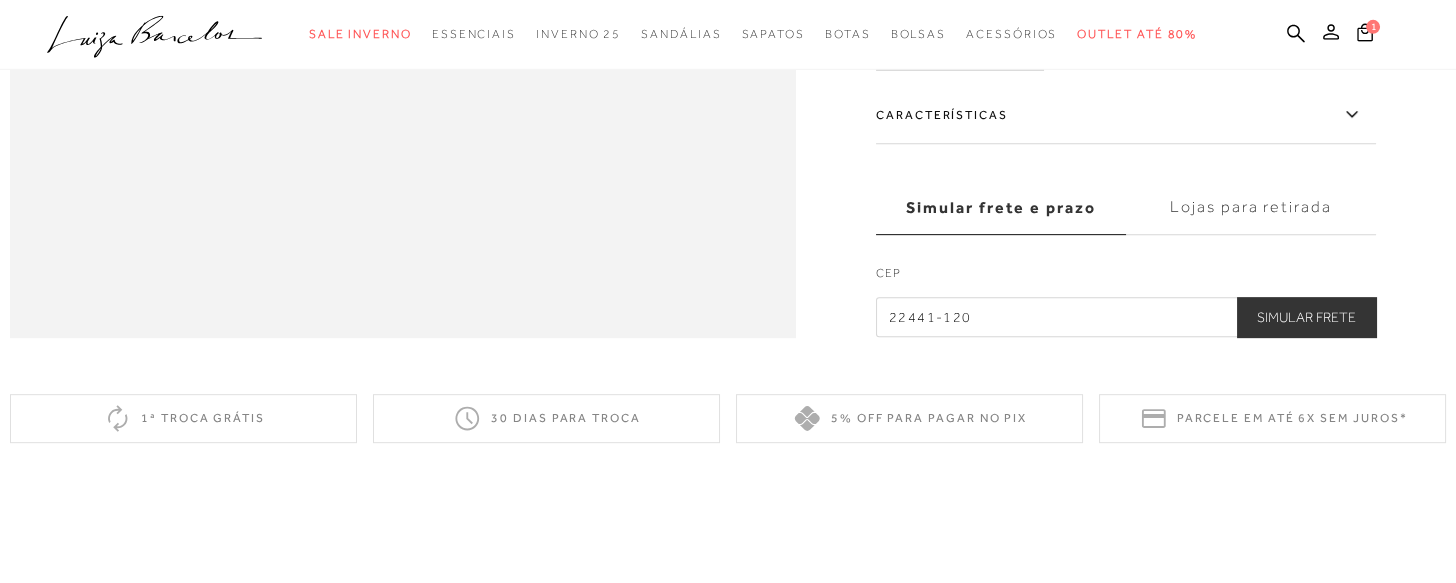 click on "Lojas para retirada" at bounding box center [1251, 208] 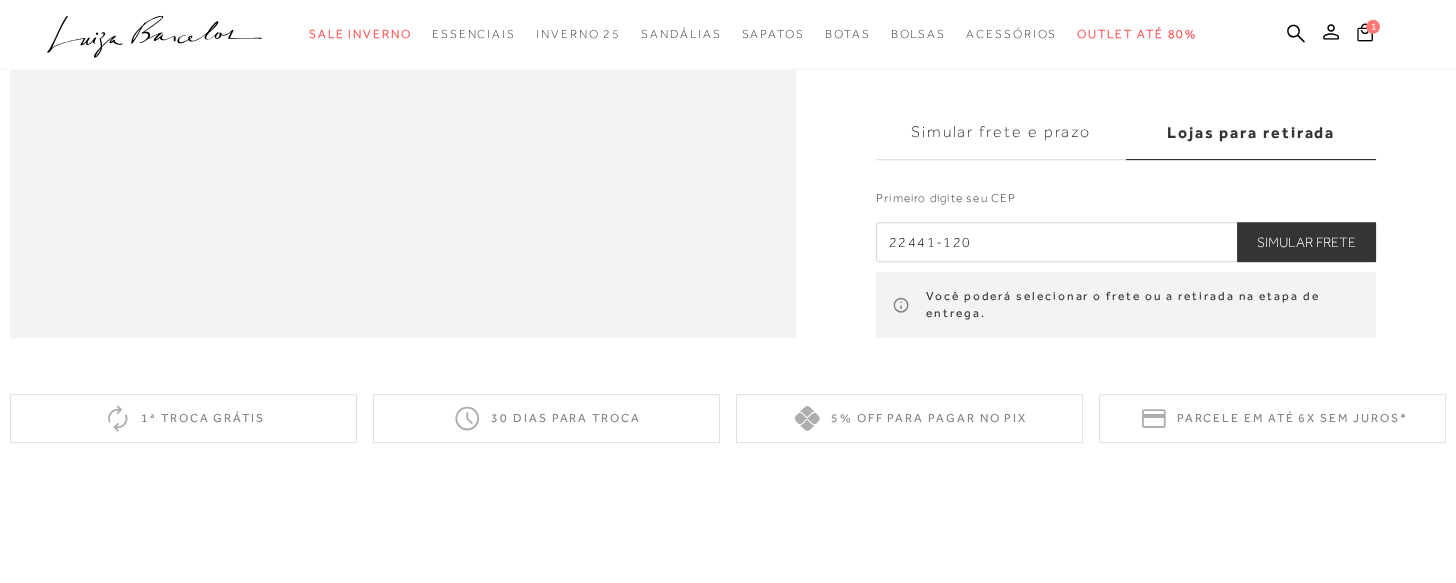 click on "Lojas para retirada" at bounding box center (1251, 133) 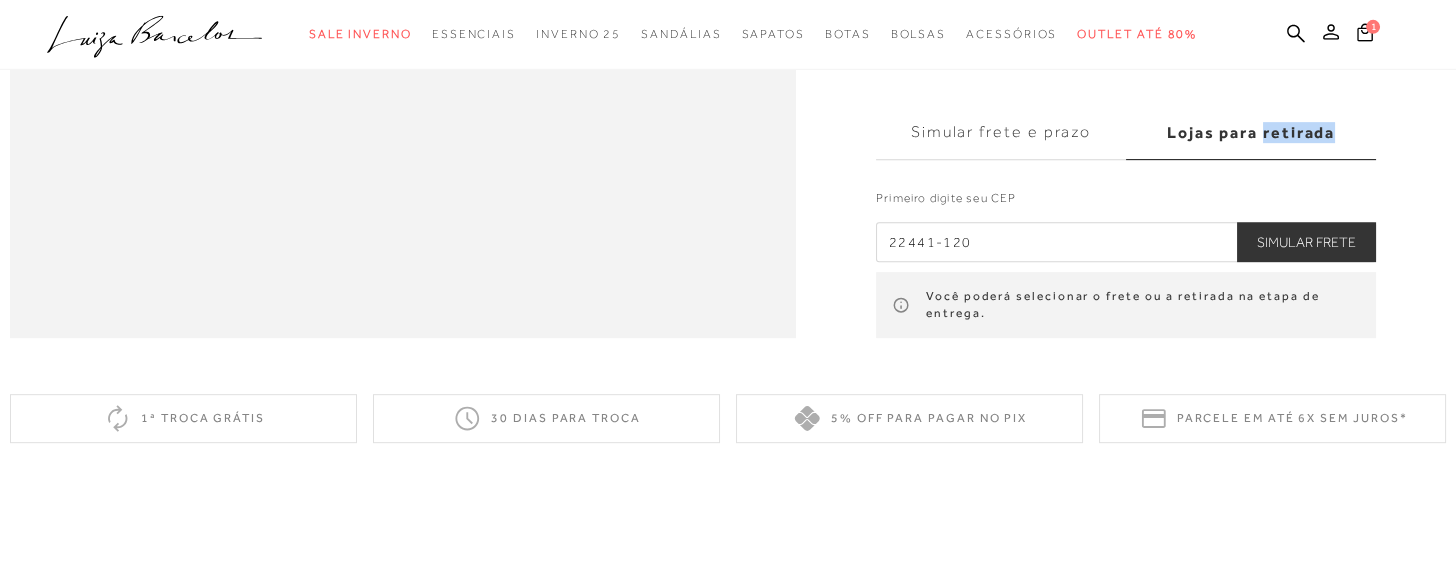 click on "Lojas para retirada" at bounding box center (1251, 133) 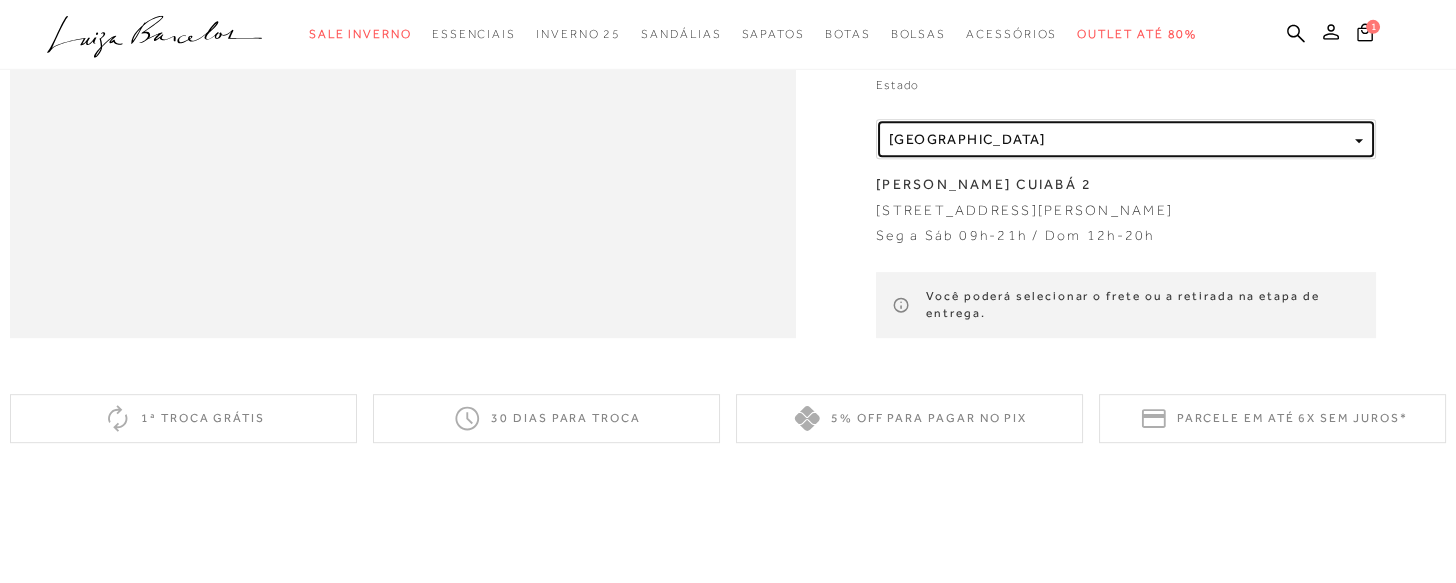click at bounding box center [1359, 140] 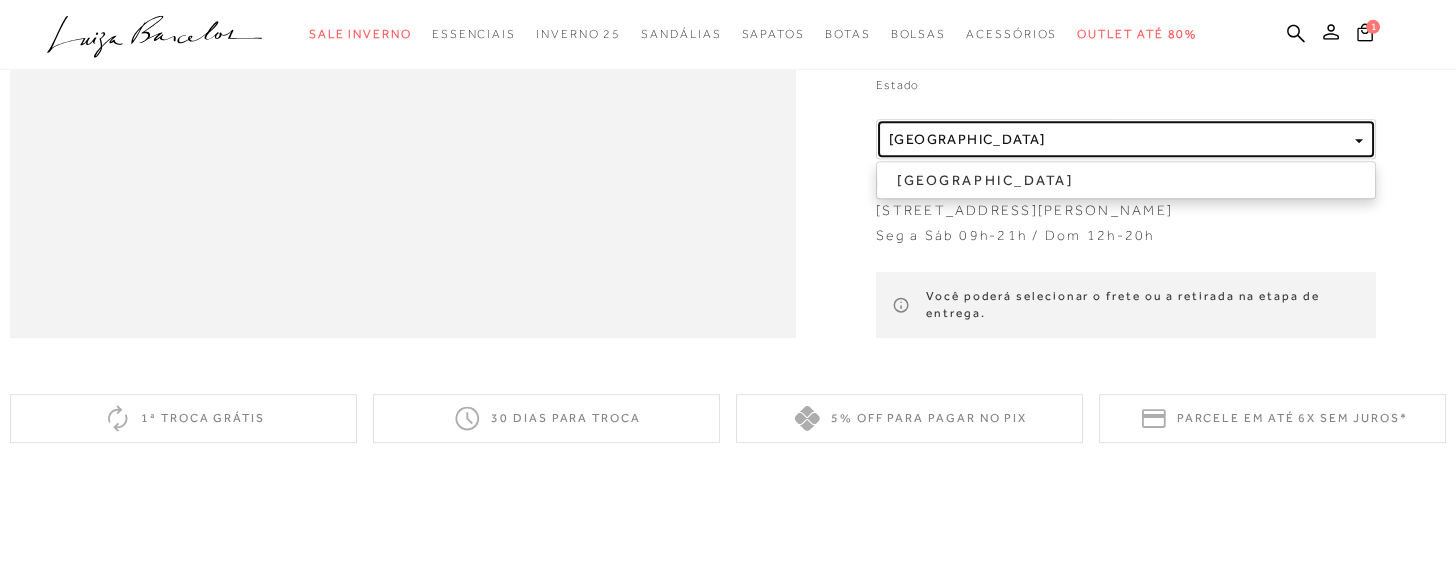 click at bounding box center (1359, 140) 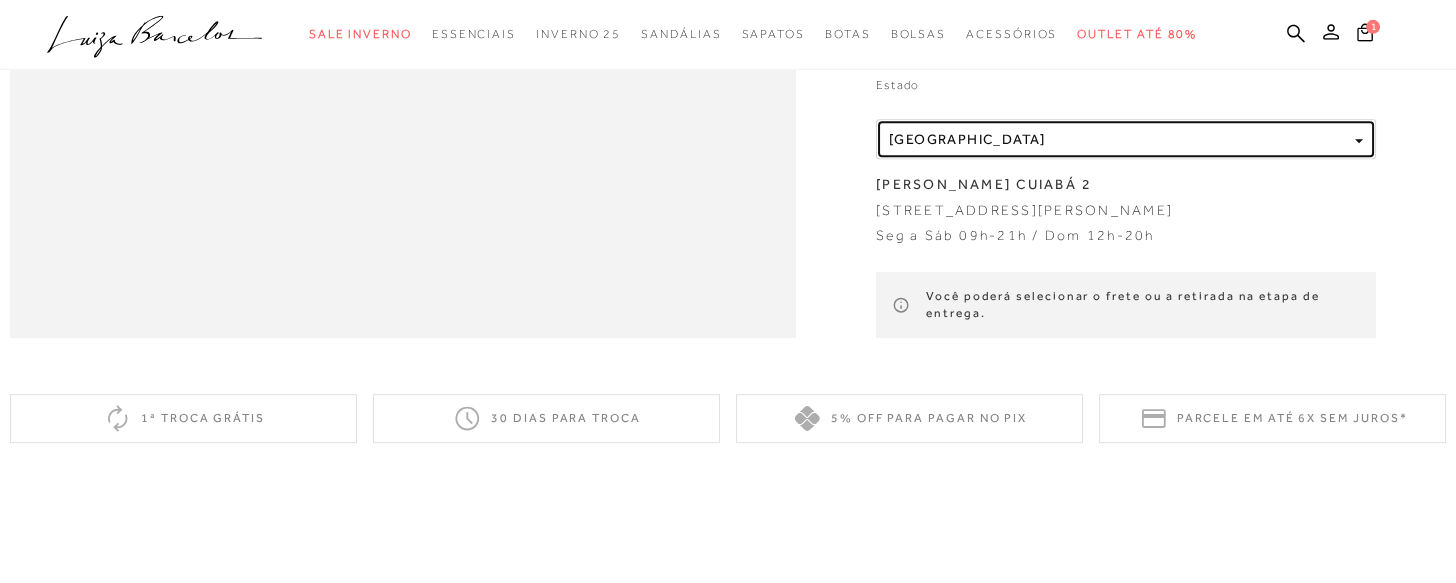 click at bounding box center (1359, 140) 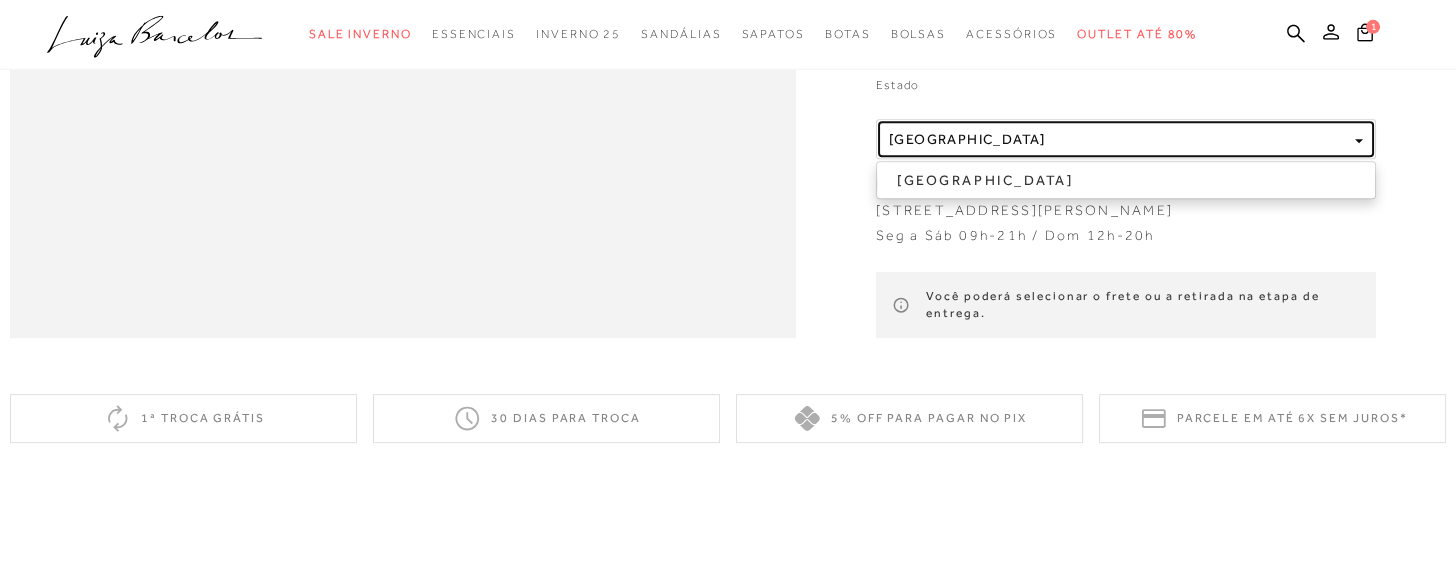 click at bounding box center [1359, 140] 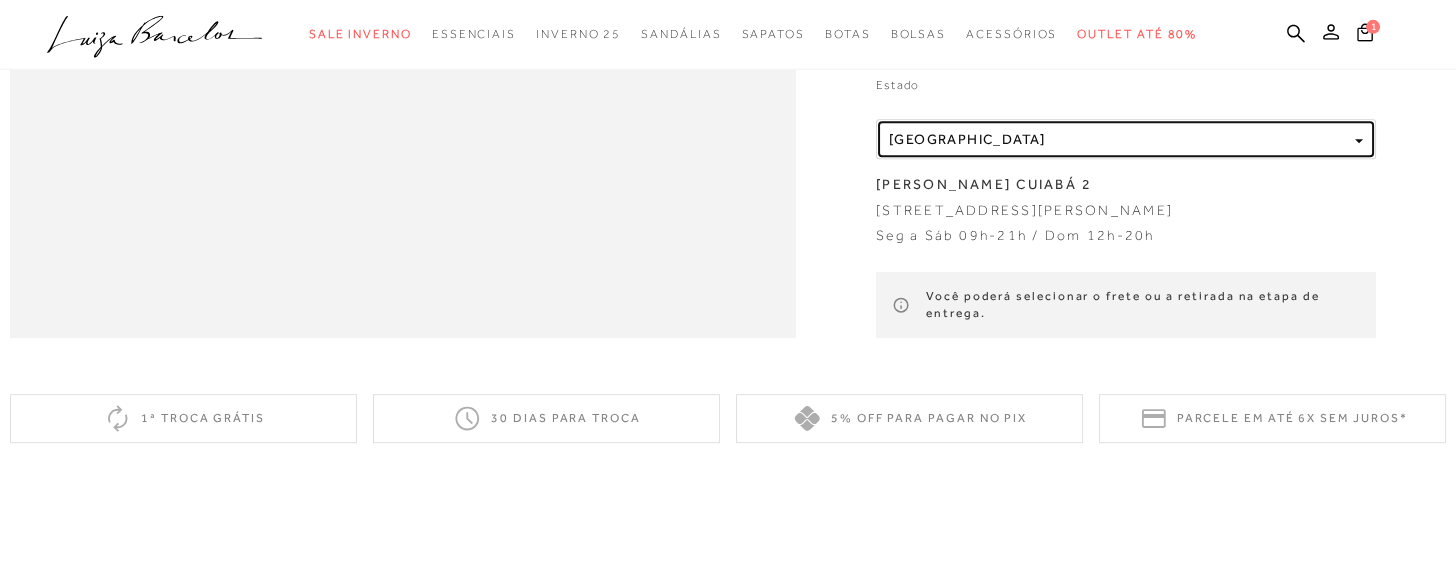 click at bounding box center [1359, 140] 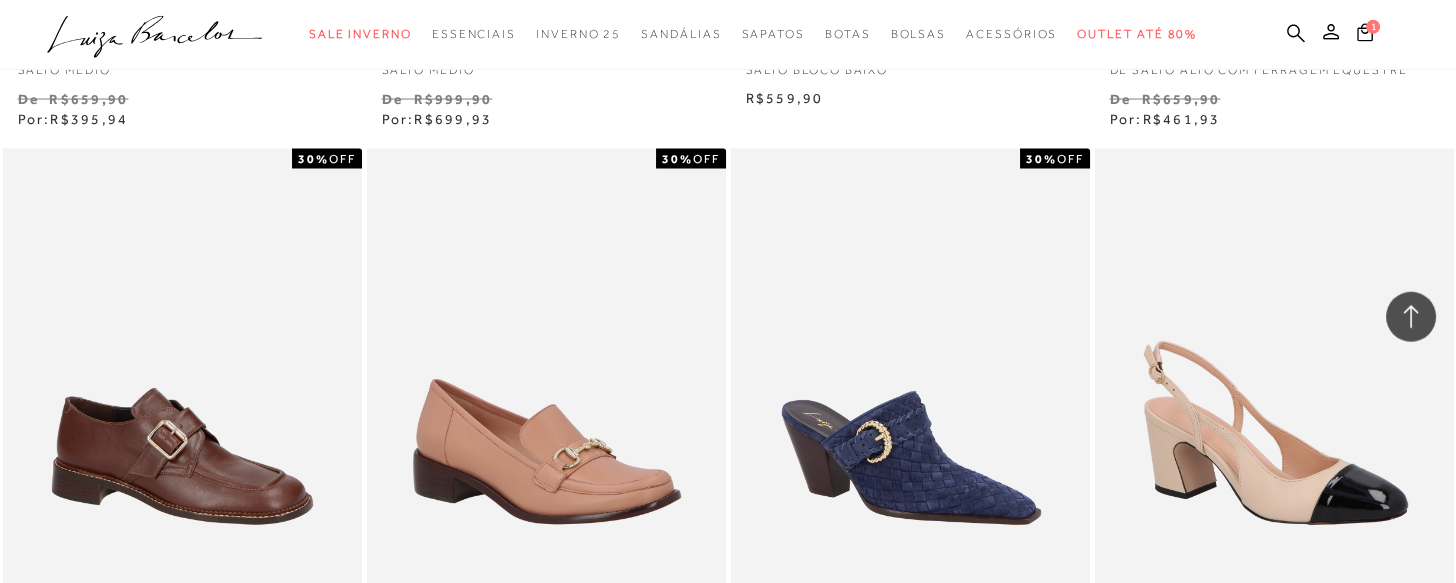 scroll, scrollTop: 7626, scrollLeft: 0, axis: vertical 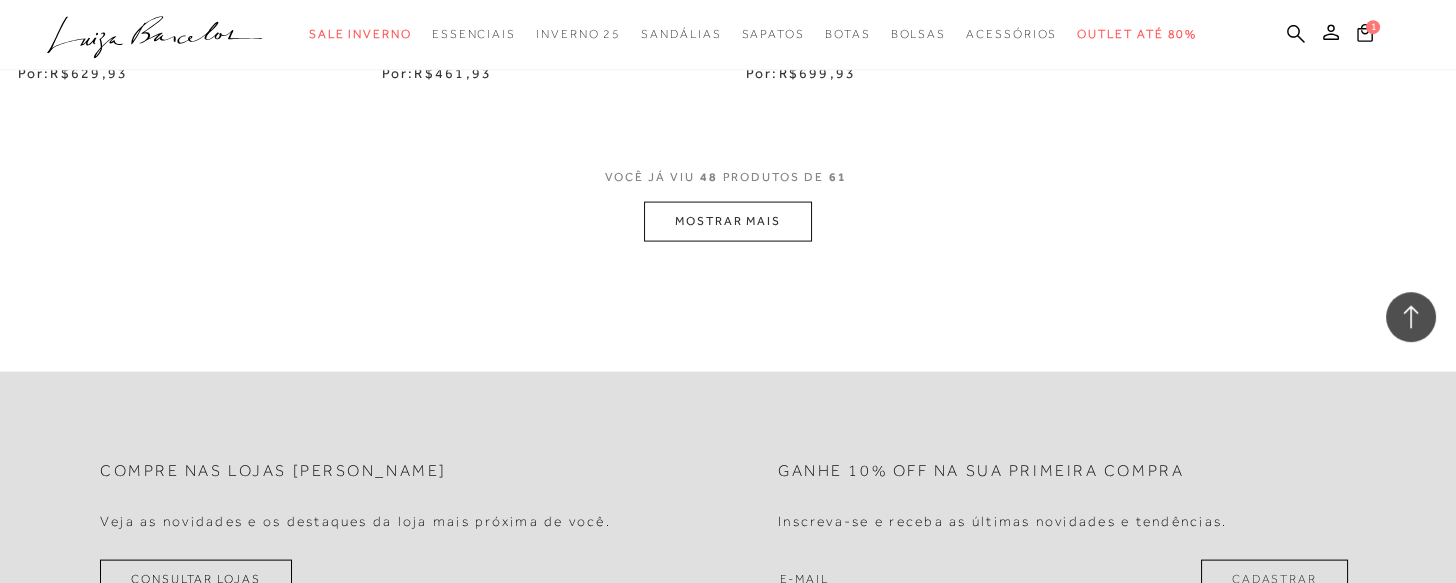 click on "MOSTRAR MAIS" at bounding box center [728, 220] 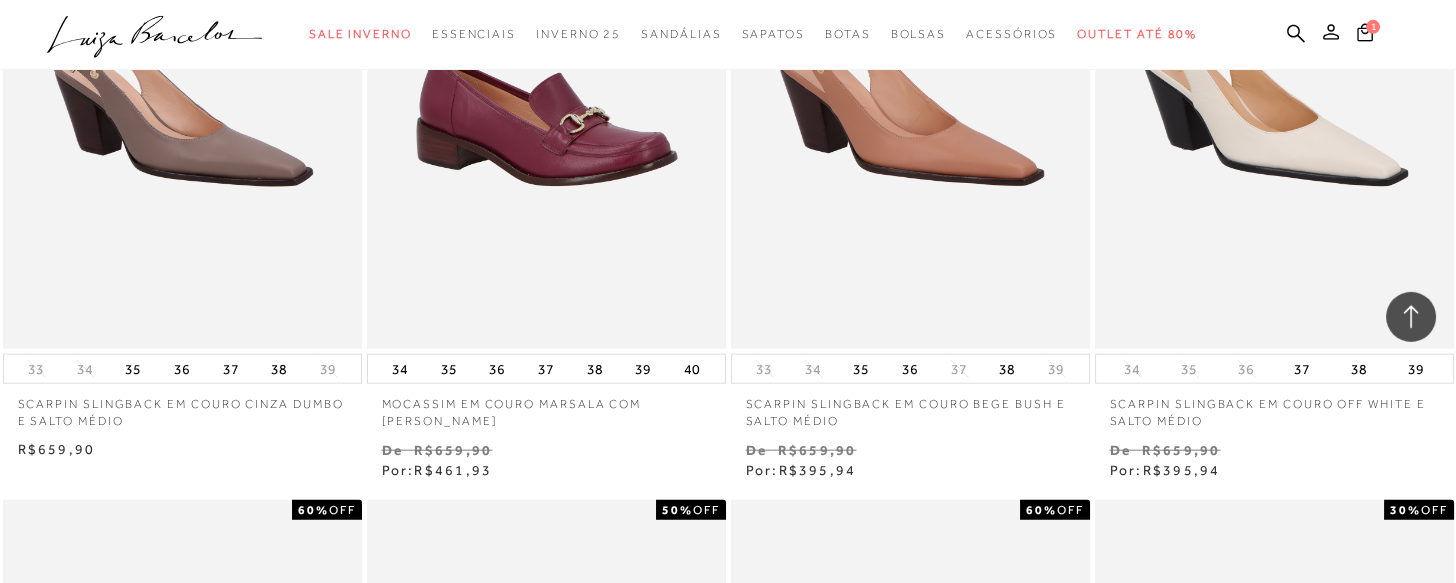 scroll, scrollTop: 9429, scrollLeft: 0, axis: vertical 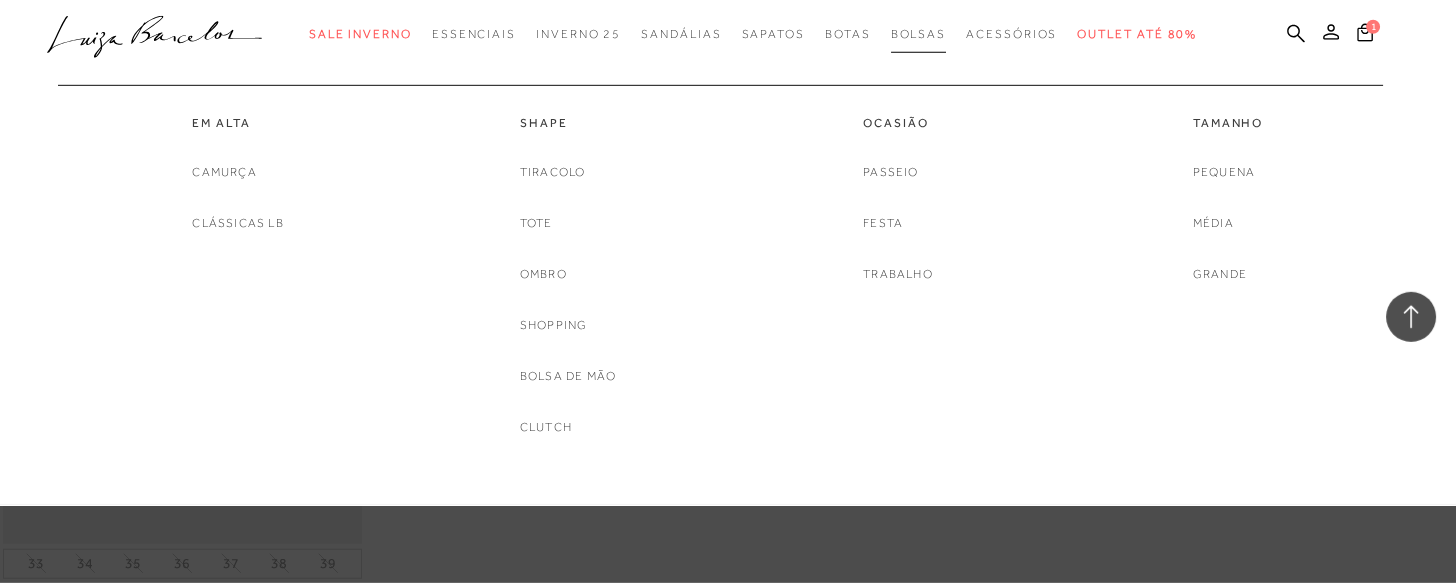 click on "Bolsas" at bounding box center (919, 34) 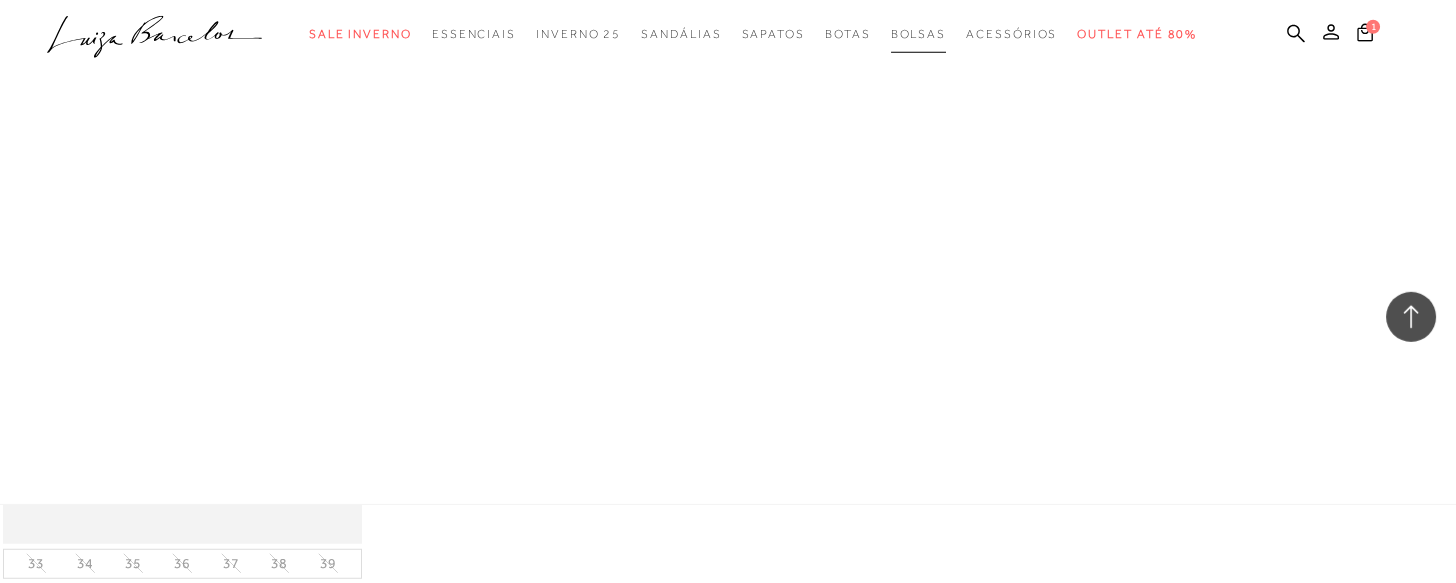 scroll, scrollTop: 0, scrollLeft: 0, axis: both 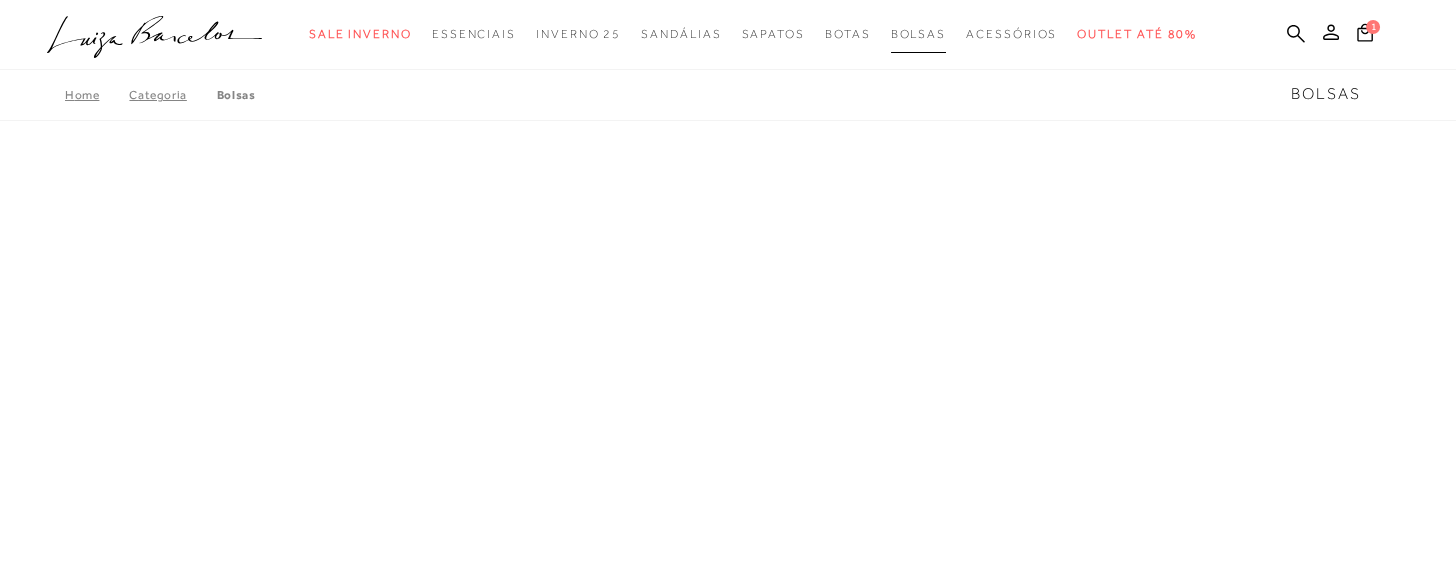 click on "Bolsas" at bounding box center [919, 34] 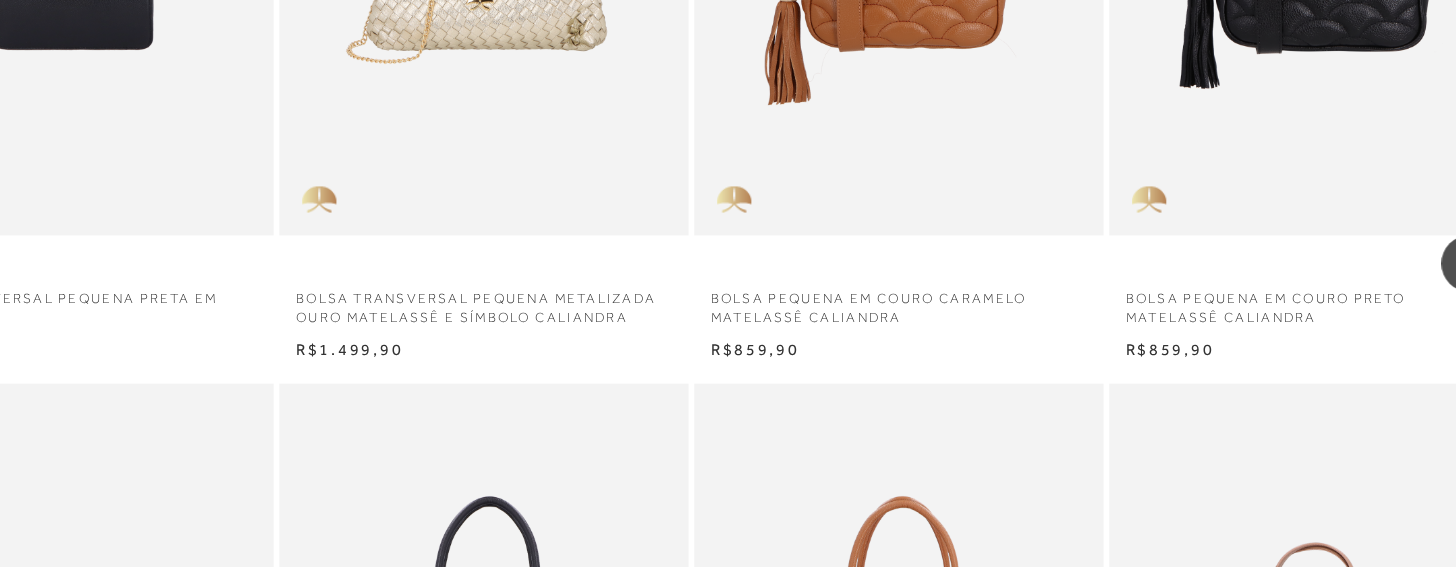 scroll, scrollTop: 2462, scrollLeft: 0, axis: vertical 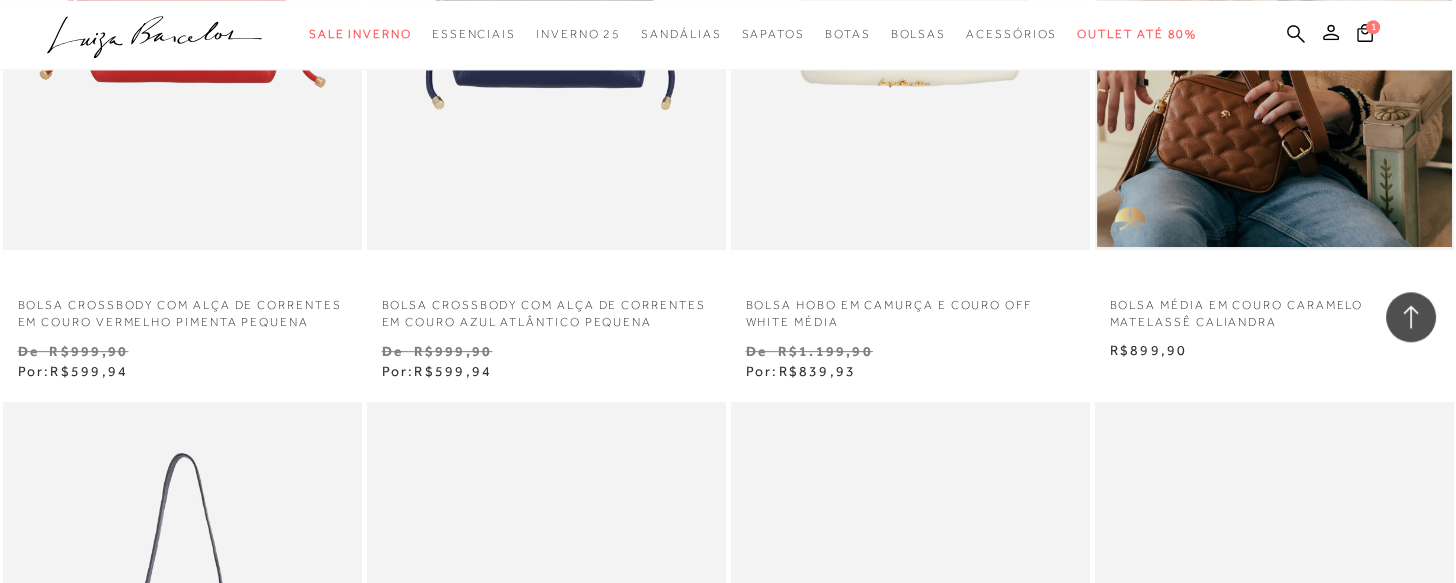 click at bounding box center [1274, -19] 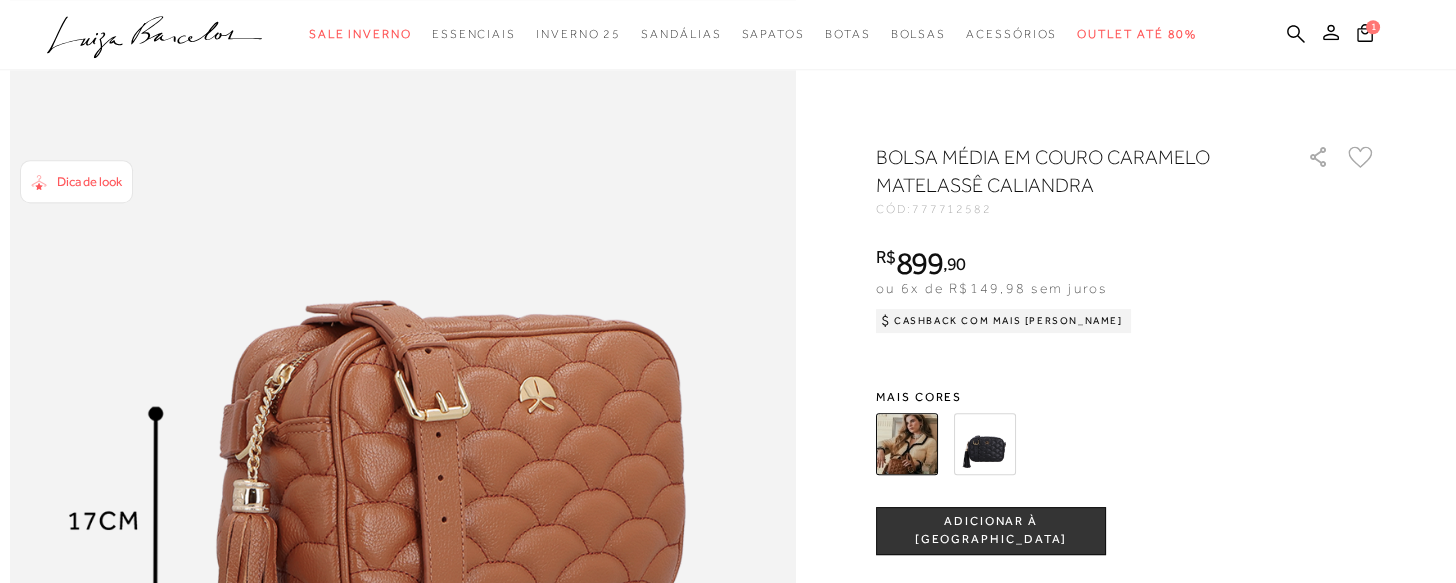 scroll, scrollTop: 0, scrollLeft: 0, axis: both 